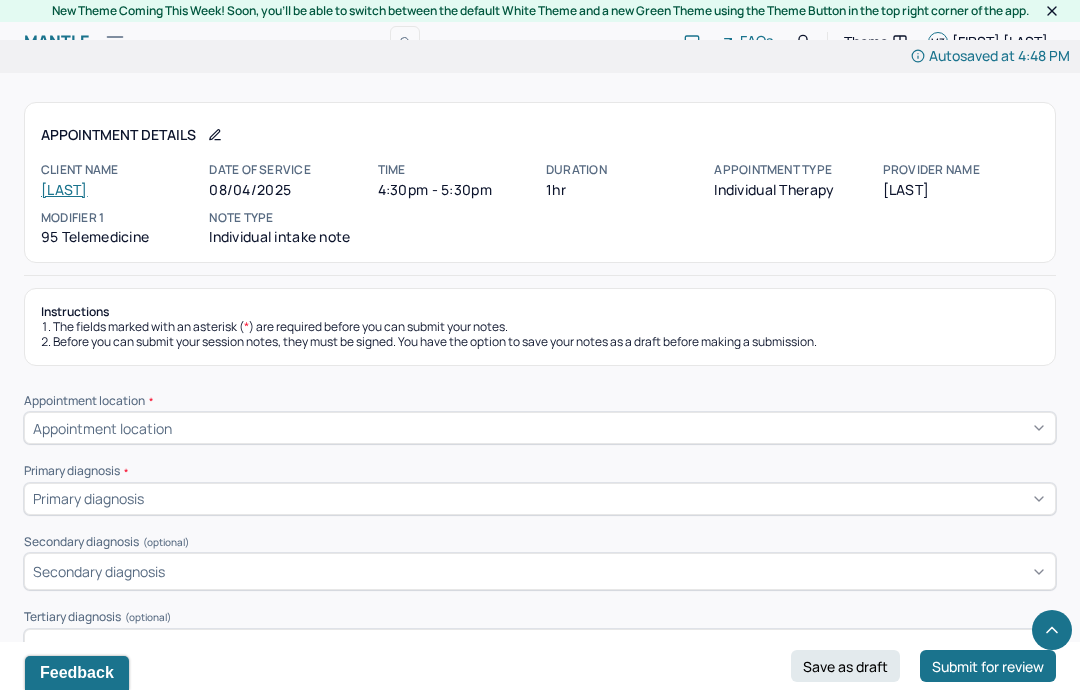 scroll, scrollTop: 2006, scrollLeft: 0, axis: vertical 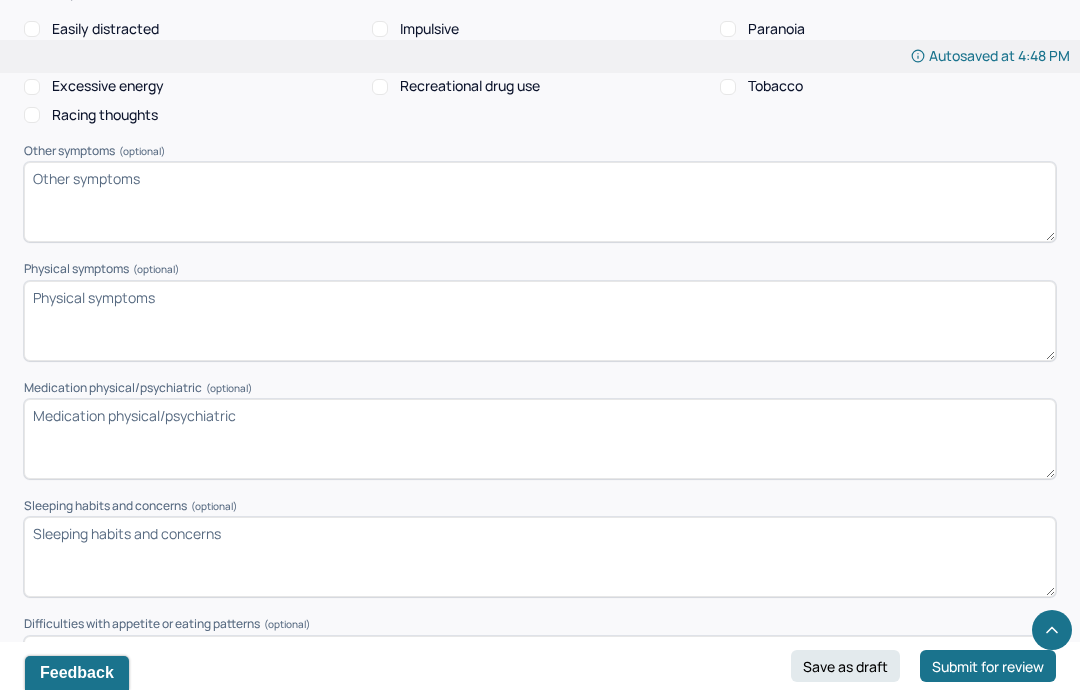 click on "Save as draft" at bounding box center (845, 666) 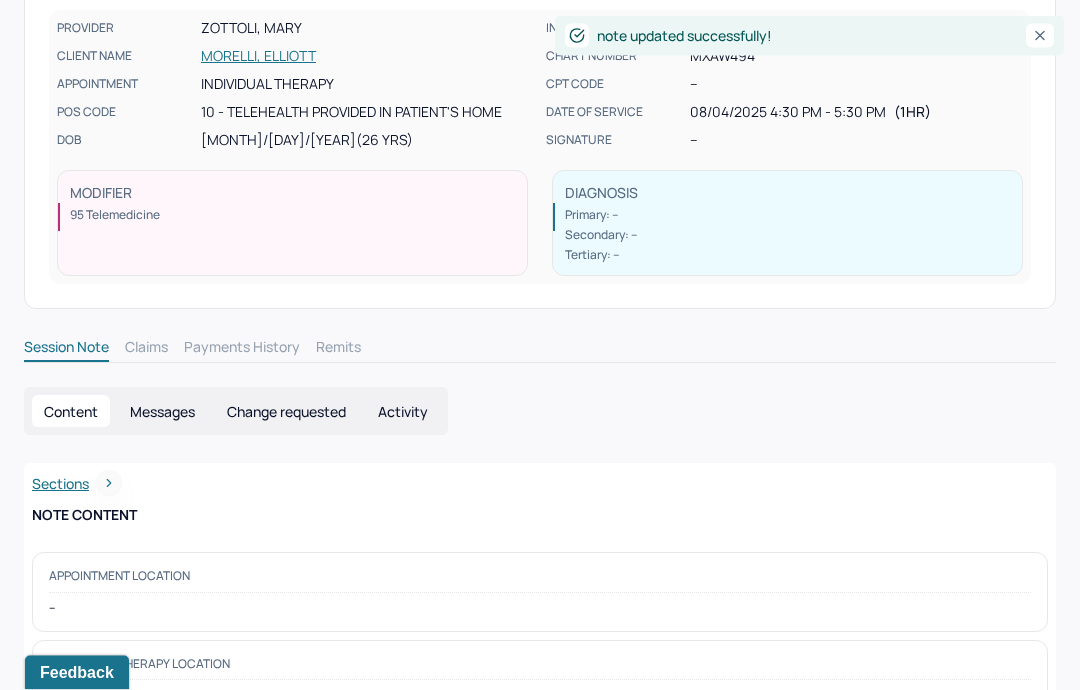 scroll, scrollTop: 0, scrollLeft: 0, axis: both 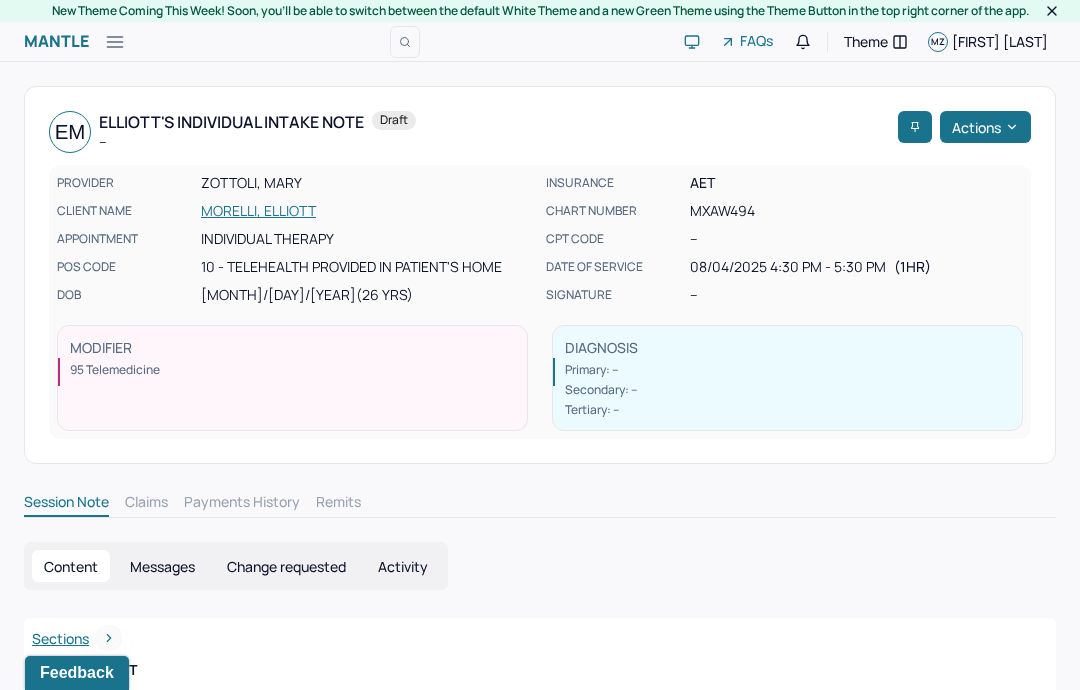 click at bounding box center (115, 42) 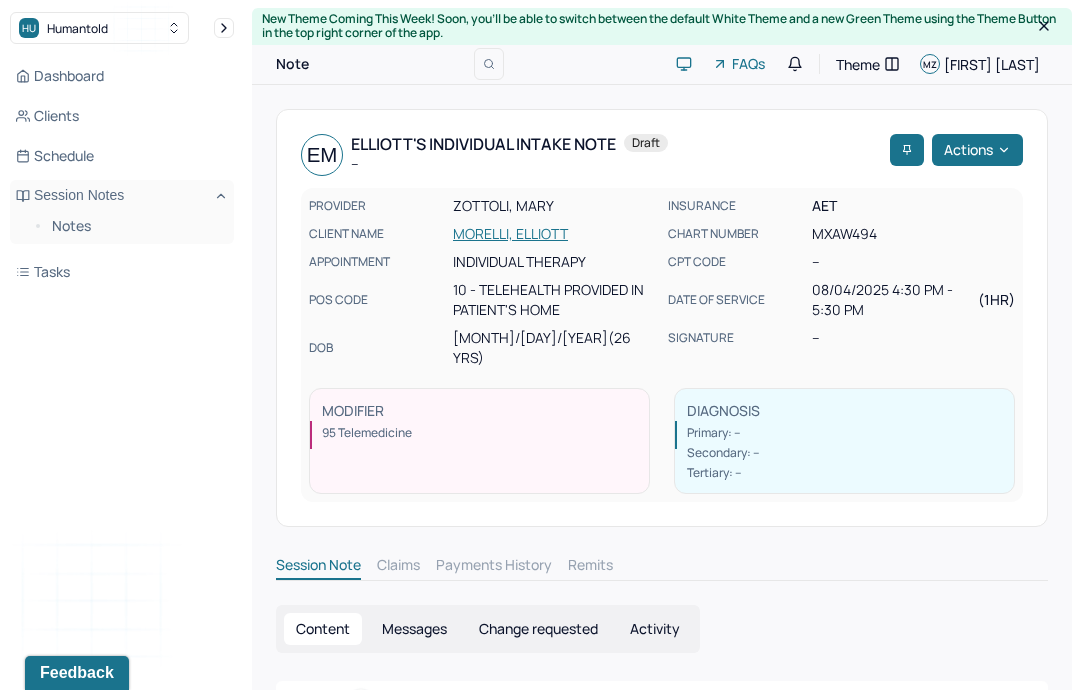 click on "Notes" at bounding box center [135, 226] 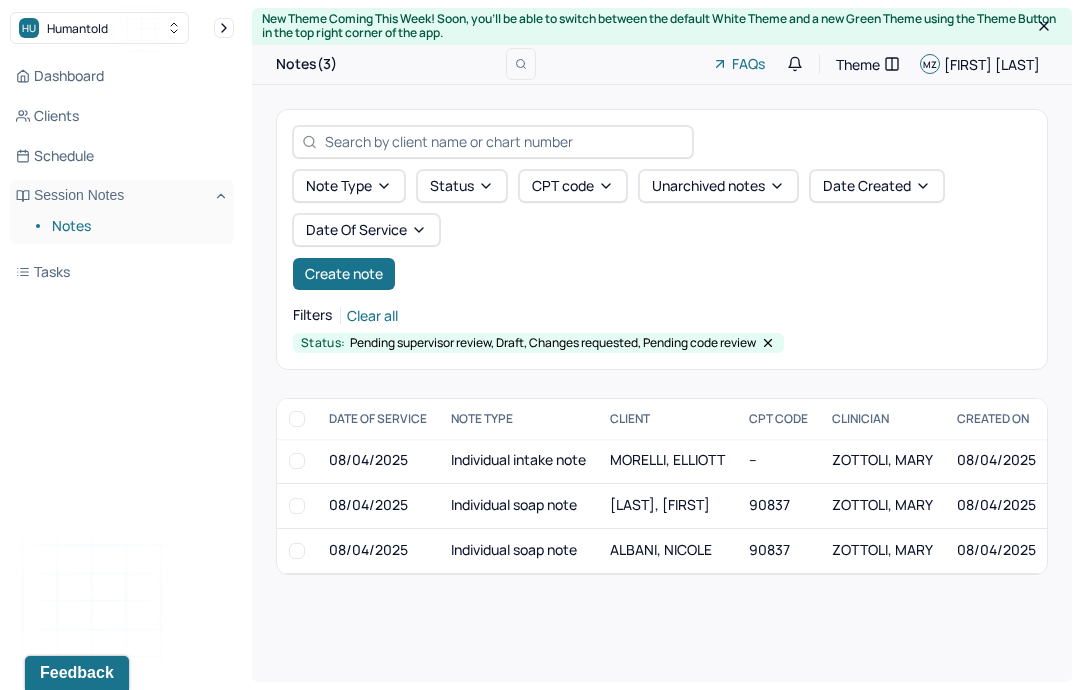 click on "Create note" at bounding box center (344, 274) 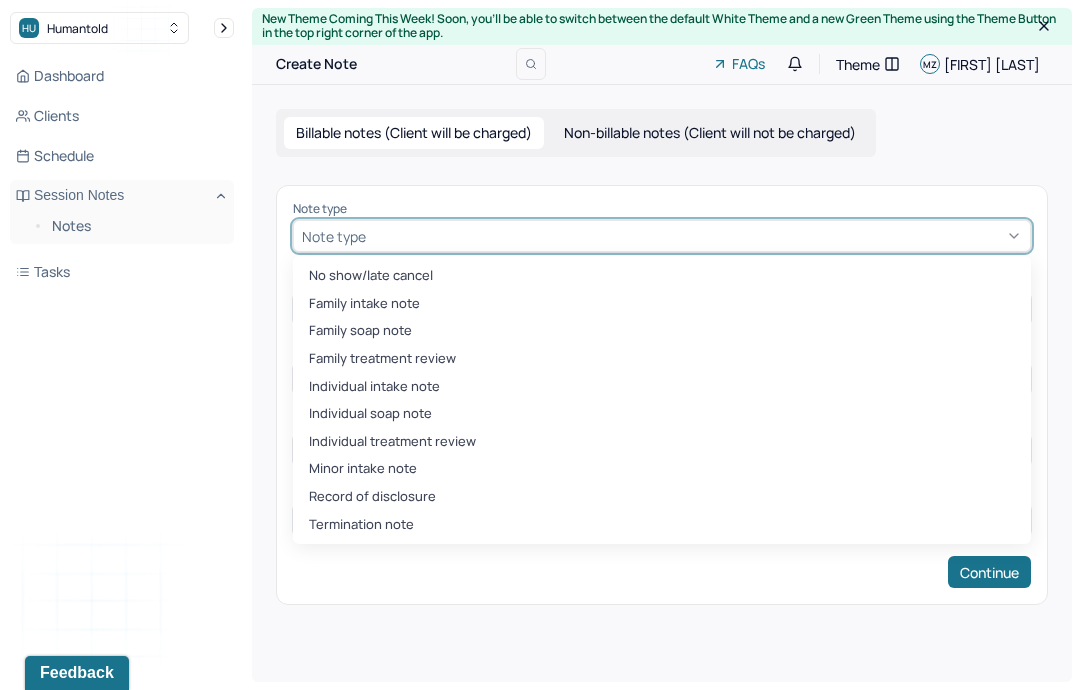 click on "Individual soap note" at bounding box center [662, 414] 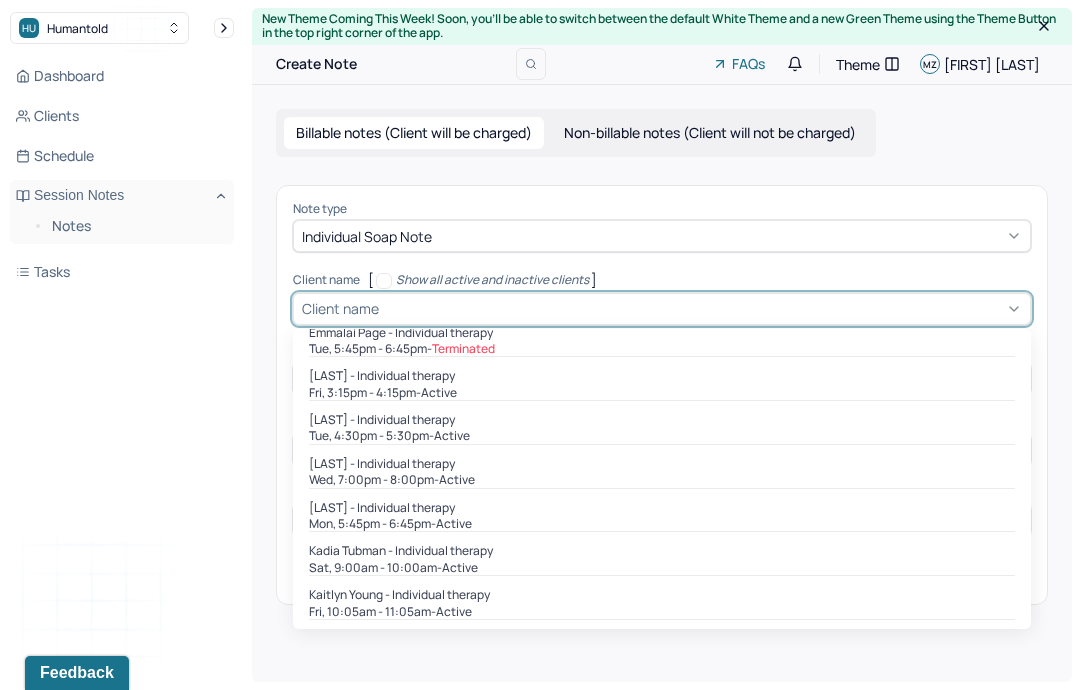 scroll, scrollTop: 112, scrollLeft: 0, axis: vertical 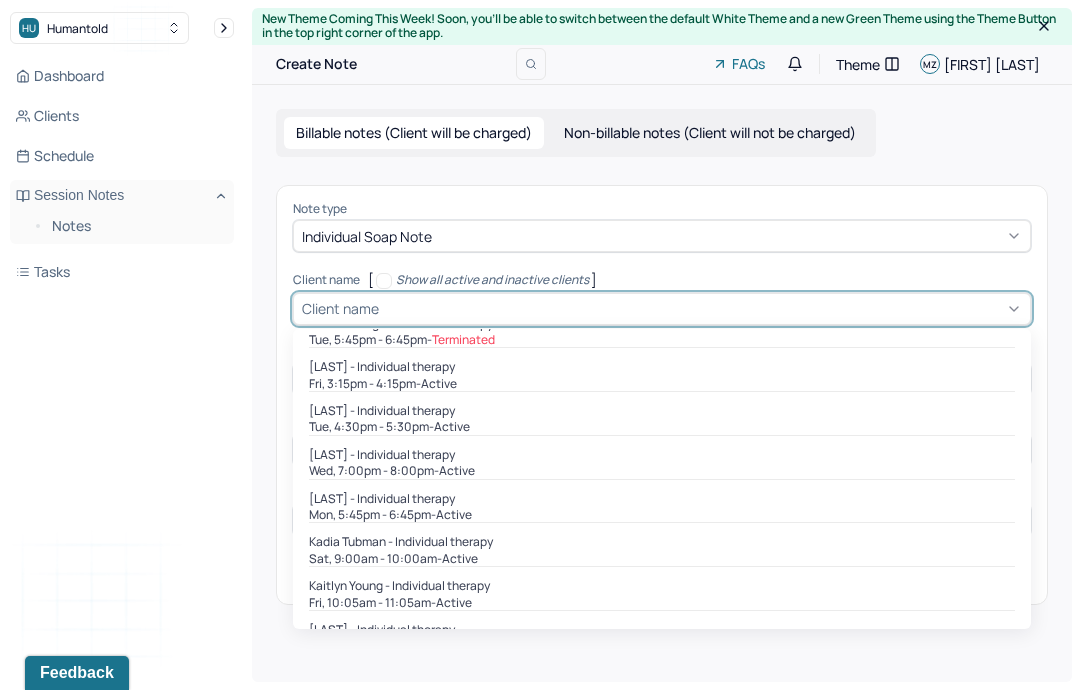 click on "[LAST] - Individual therapy" at bounding box center (662, 499) 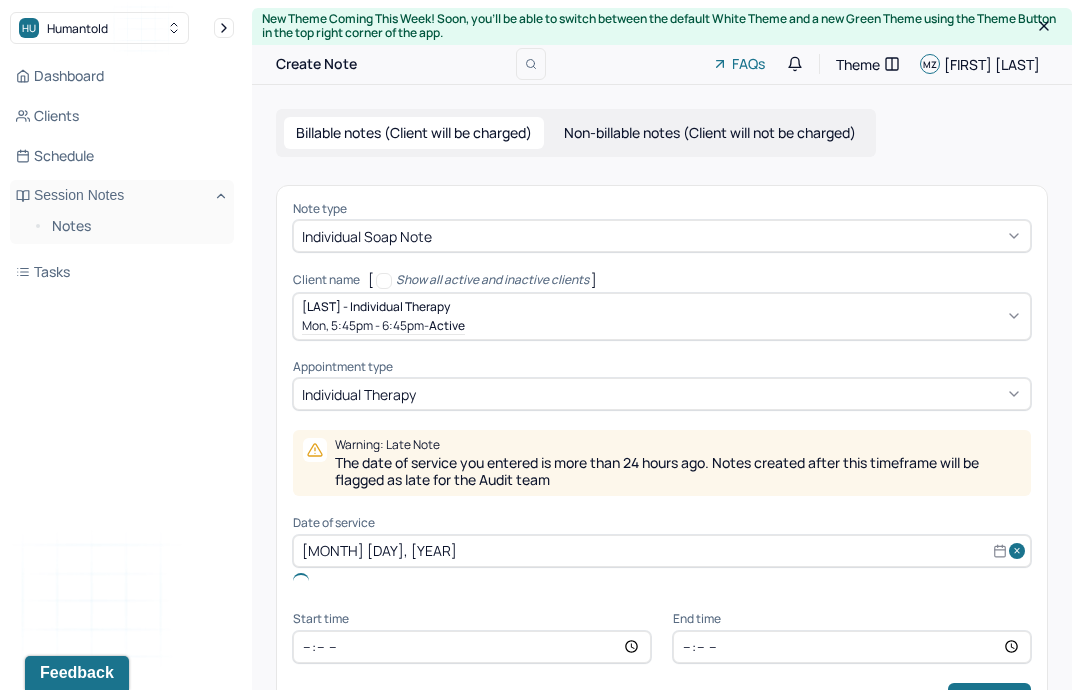 type on "[MONTH] [DAY], [YEAR]" 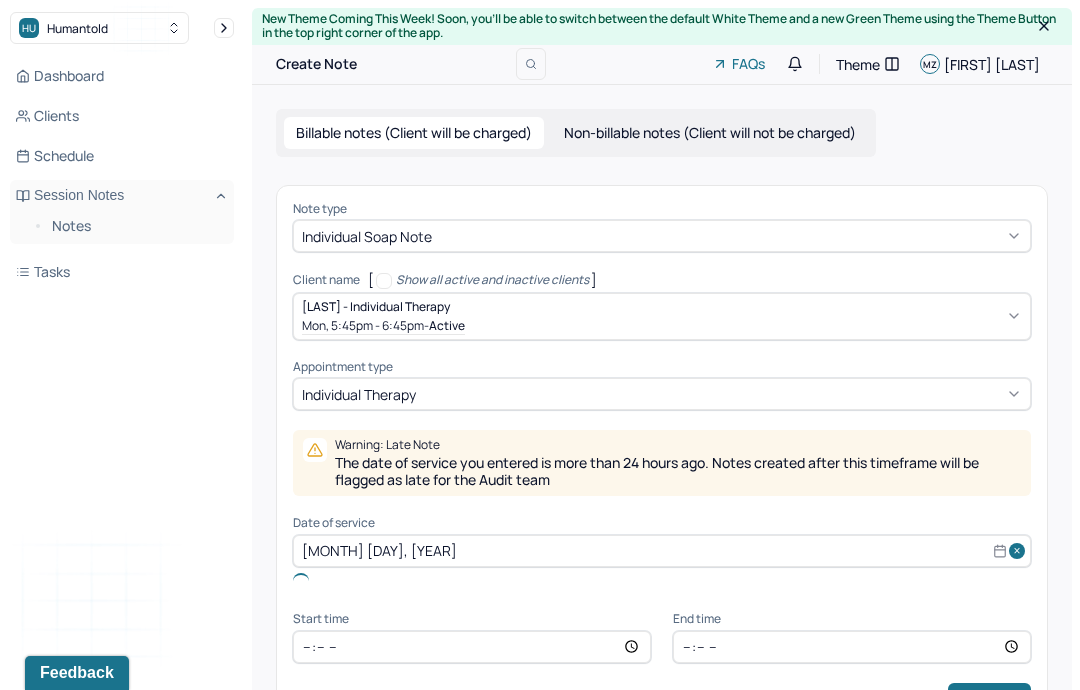type on "[TIME]" 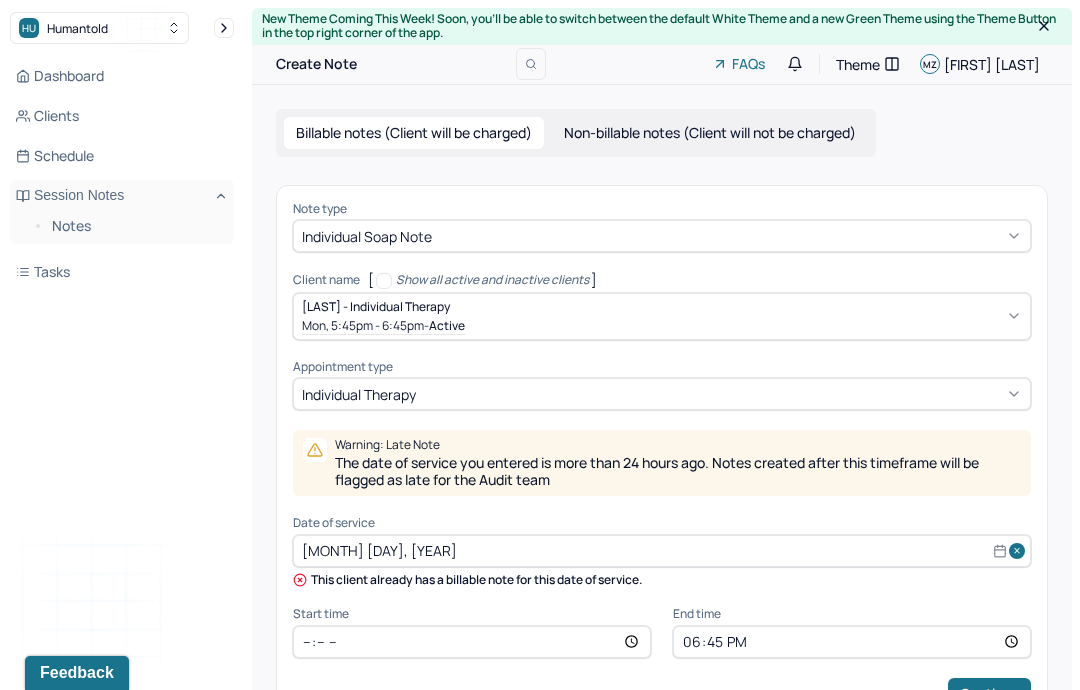 click on "[MONTH] [DAY], [YEAR]" at bounding box center (662, 551) 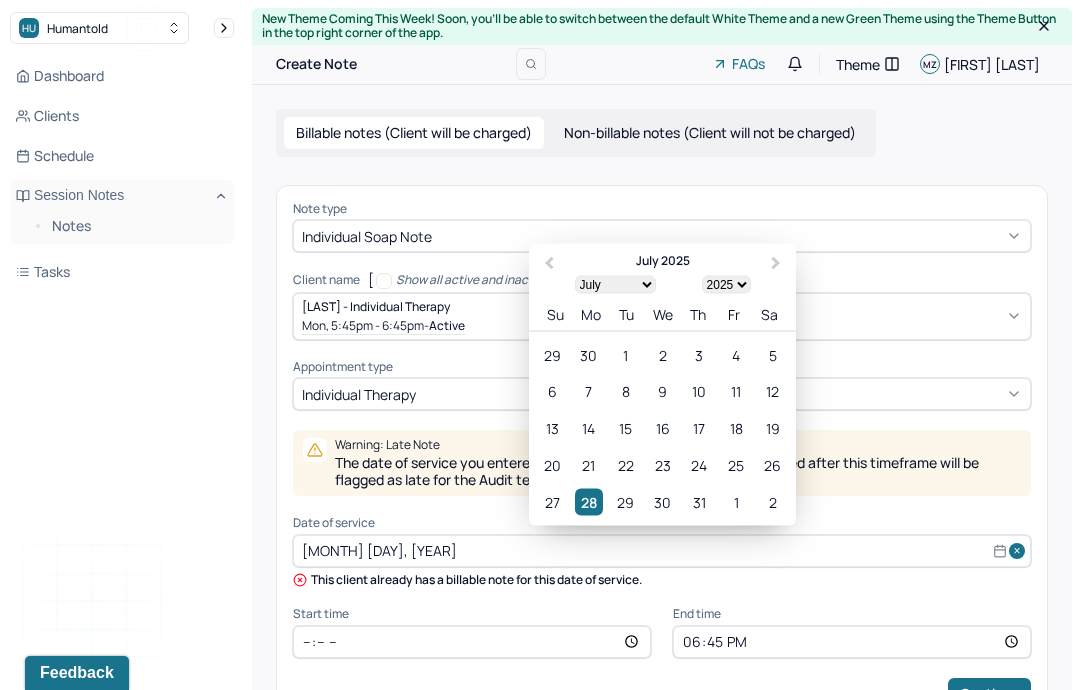 click on "Next Month" at bounding box center [778, 264] 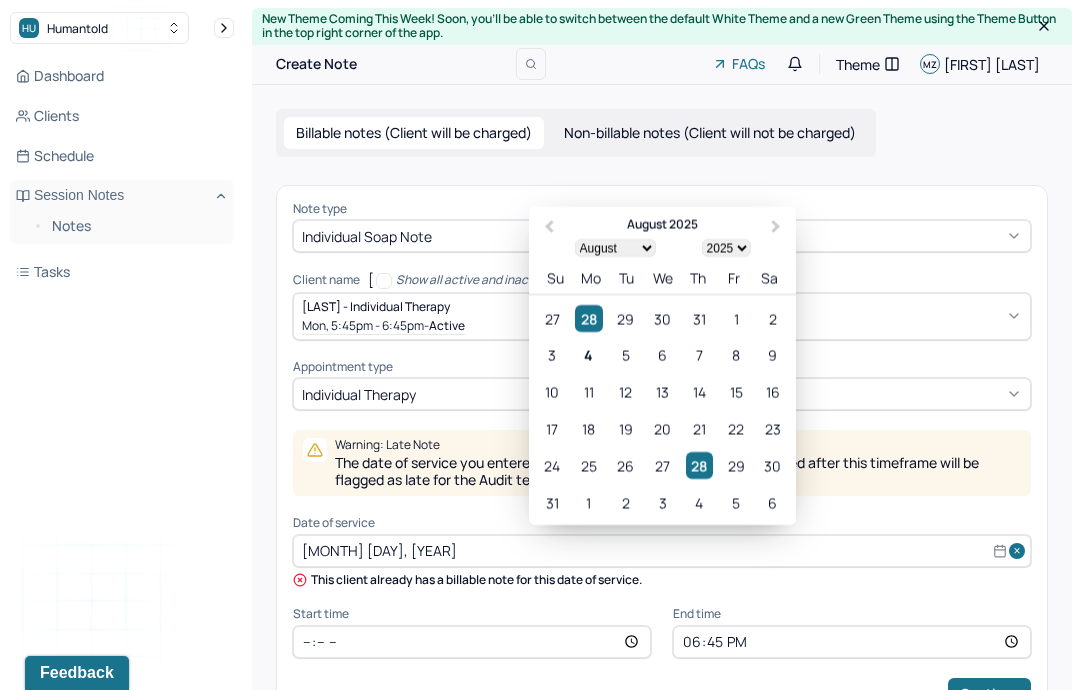 click on "4" at bounding box center [588, 354] 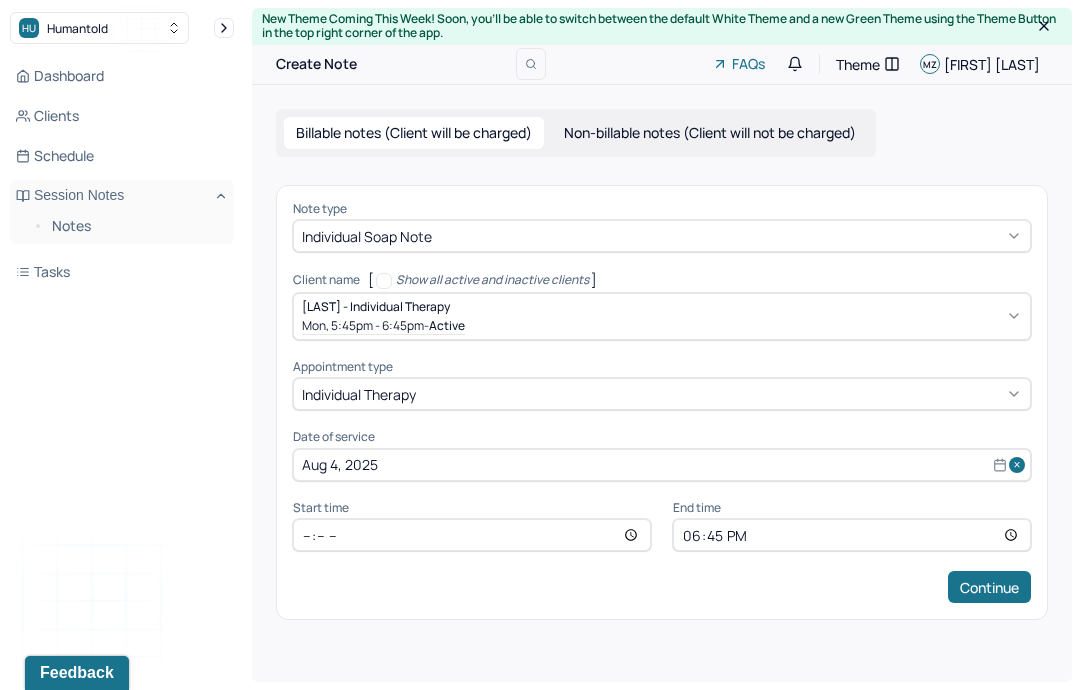 click on "Continue" at bounding box center (989, 587) 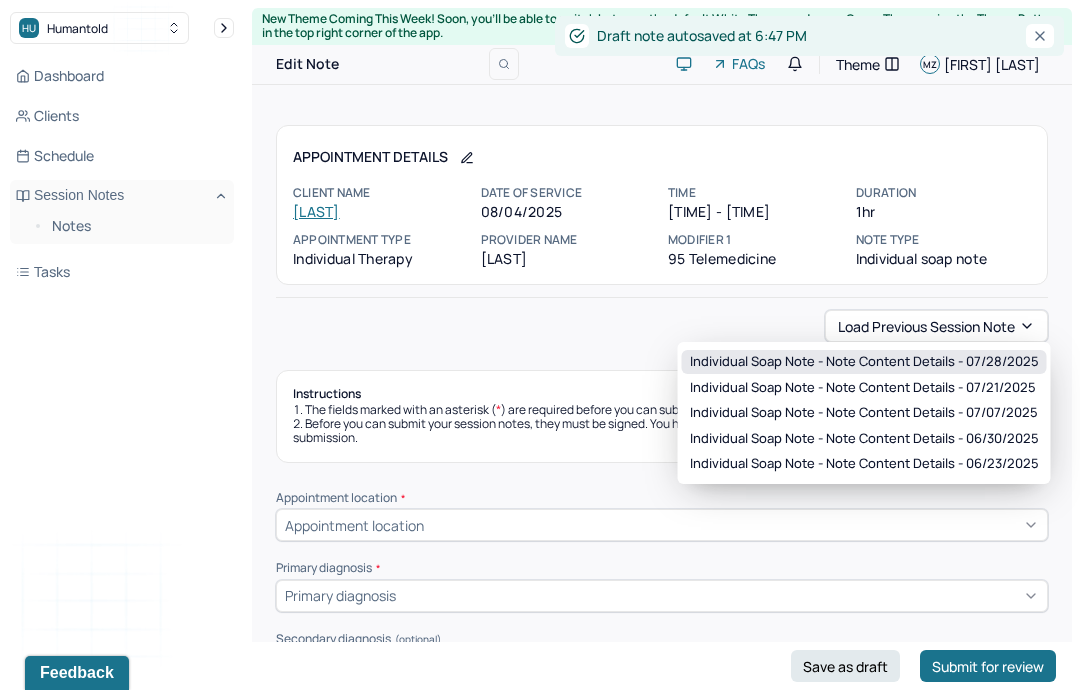 click on "Individual soap note   - Note content Details -   07/28/2025" at bounding box center [864, 362] 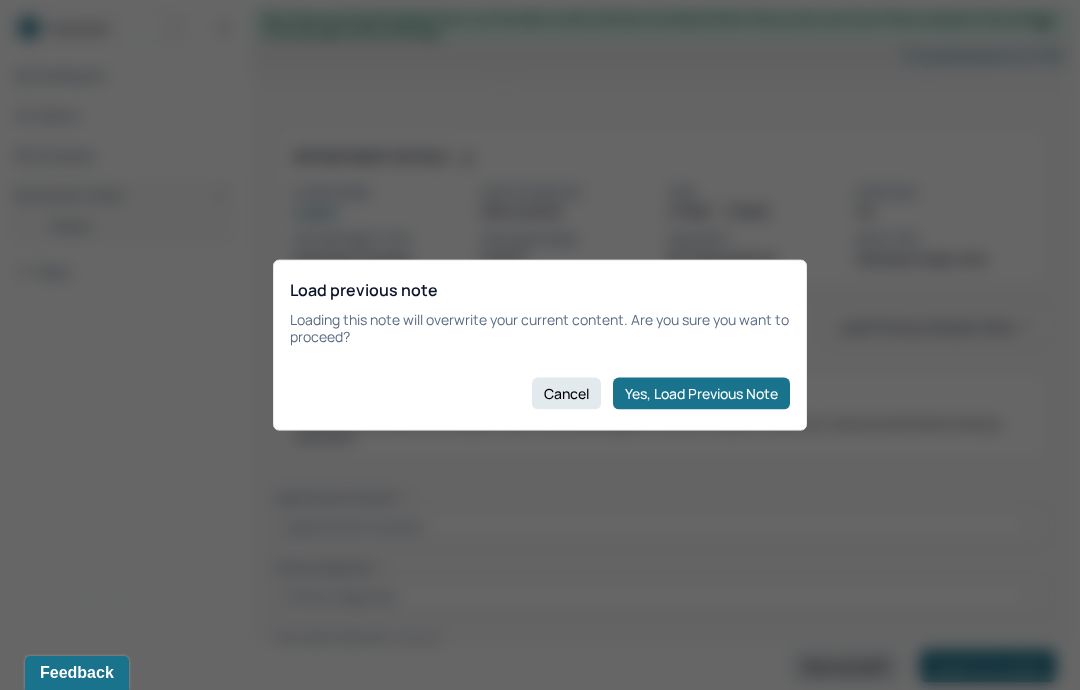click on "Yes, Load Previous Note" at bounding box center (701, 393) 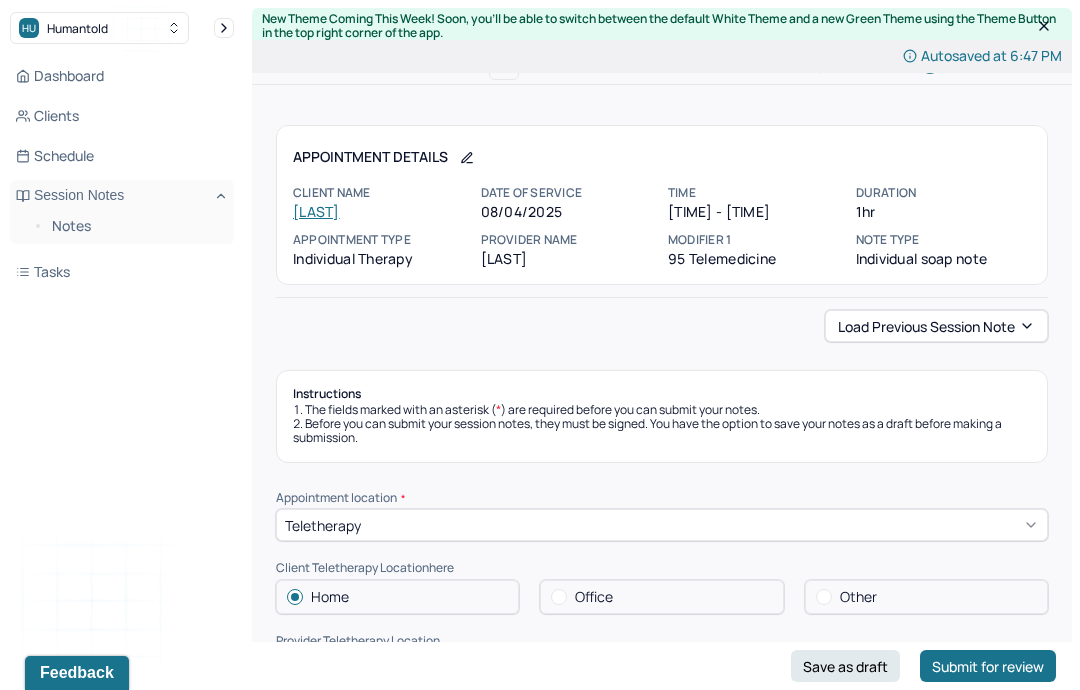 click on "Save as draft" at bounding box center [845, 666] 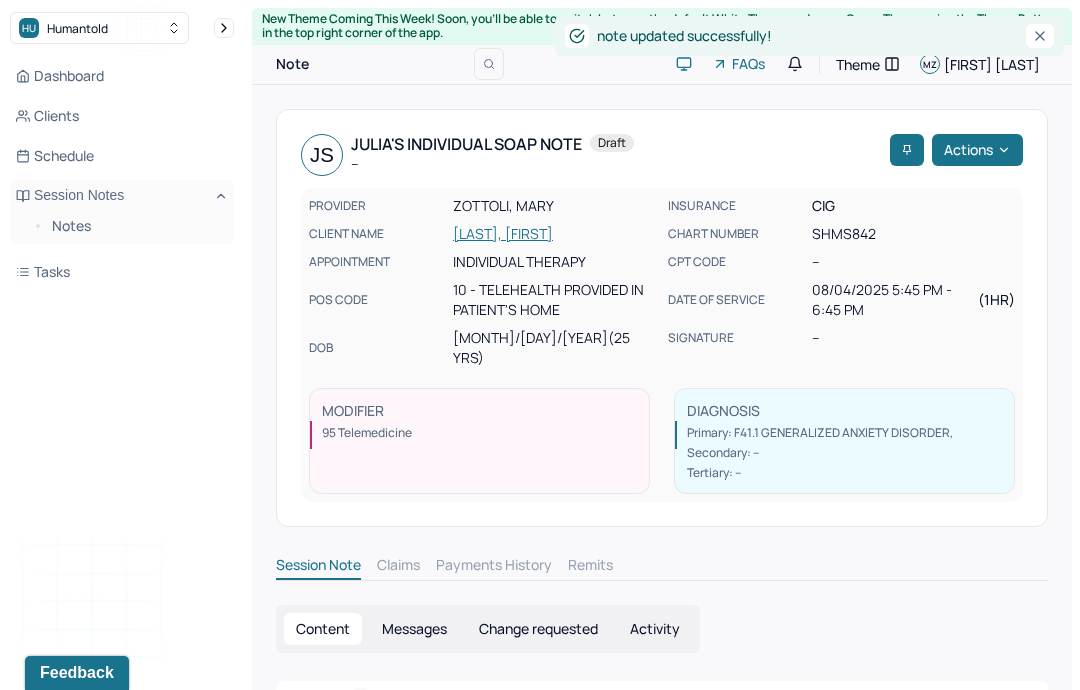 click on "Notes" at bounding box center (135, 226) 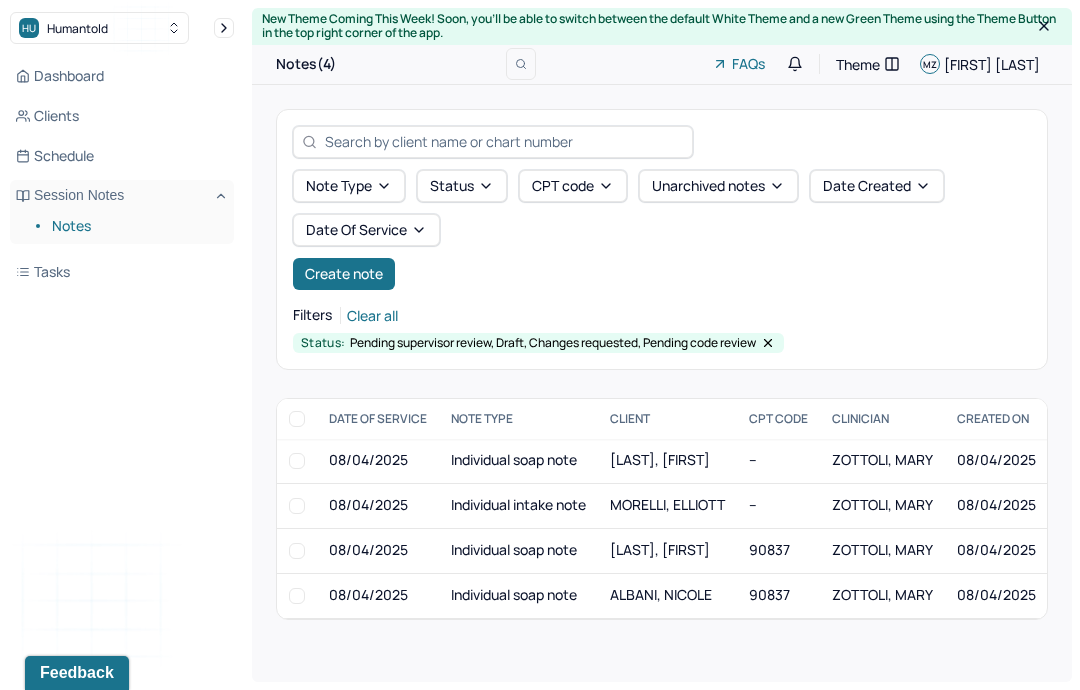 click on "Create note" at bounding box center [344, 274] 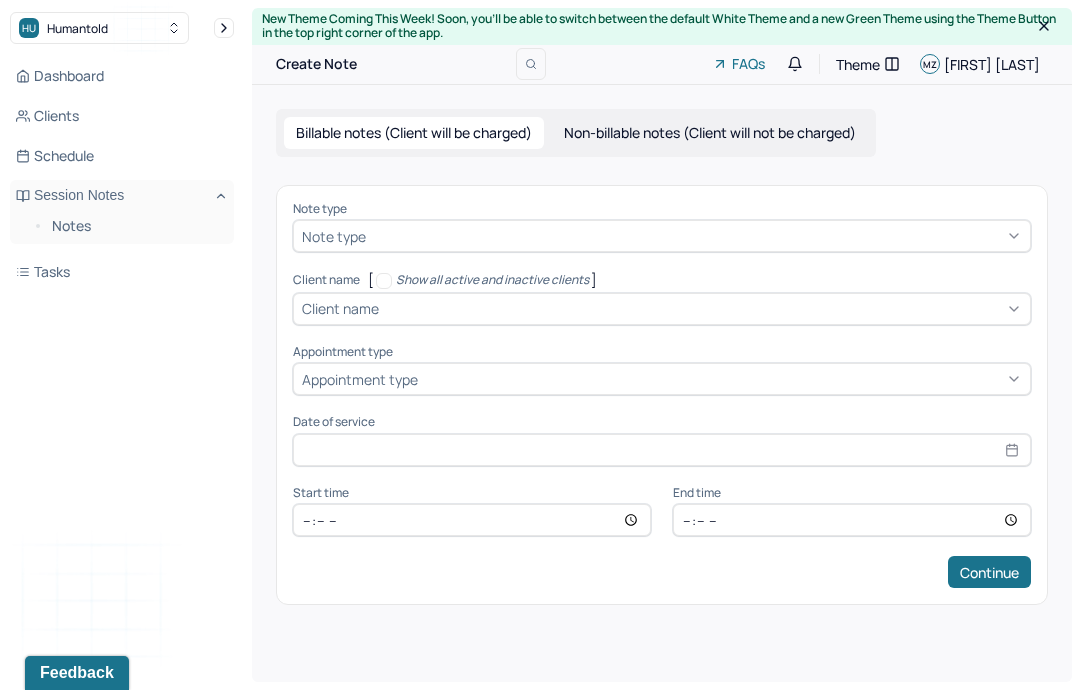 click on "Non-billable notes (Client will not be charged)" at bounding box center [710, 133] 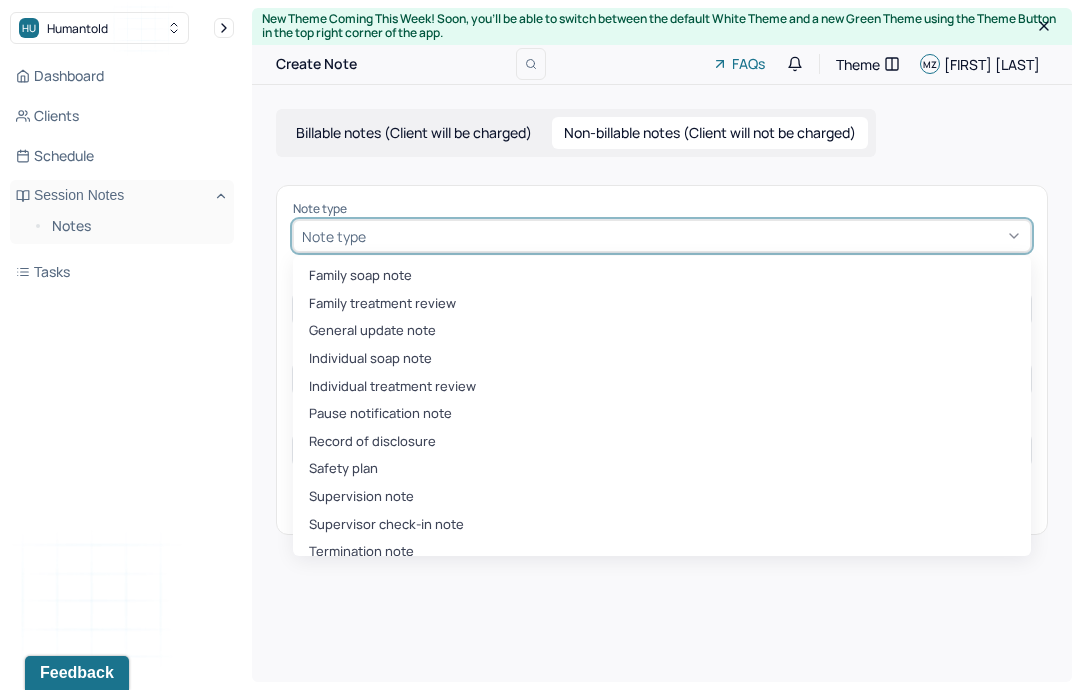 click on "Termination note" at bounding box center [662, 552] 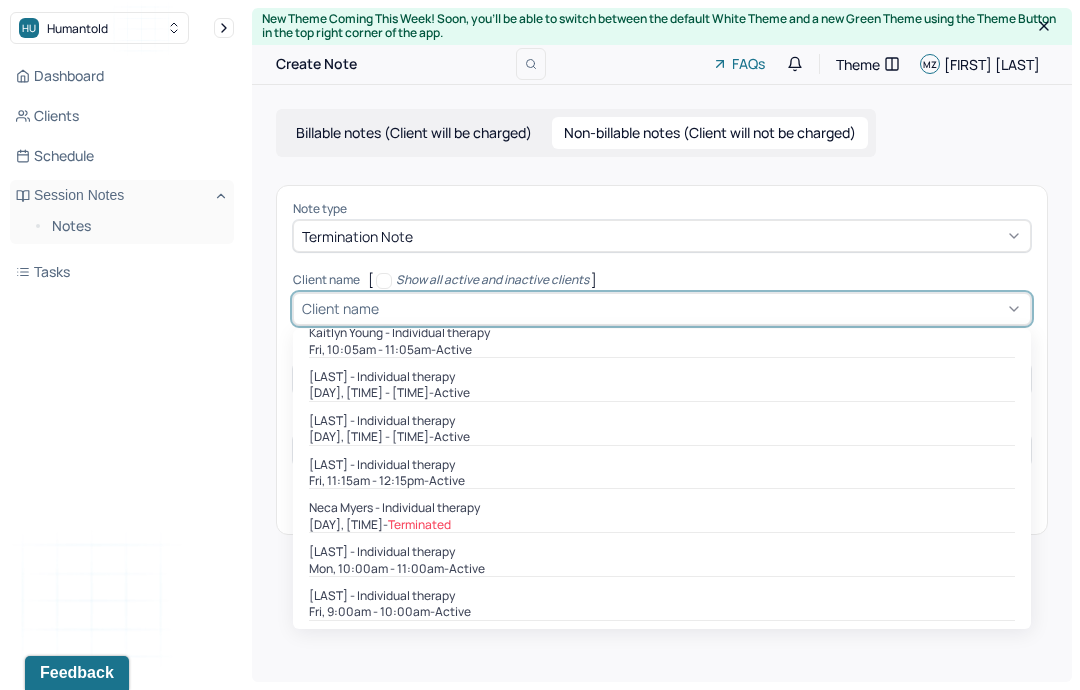scroll, scrollTop: 346, scrollLeft: 0, axis: vertical 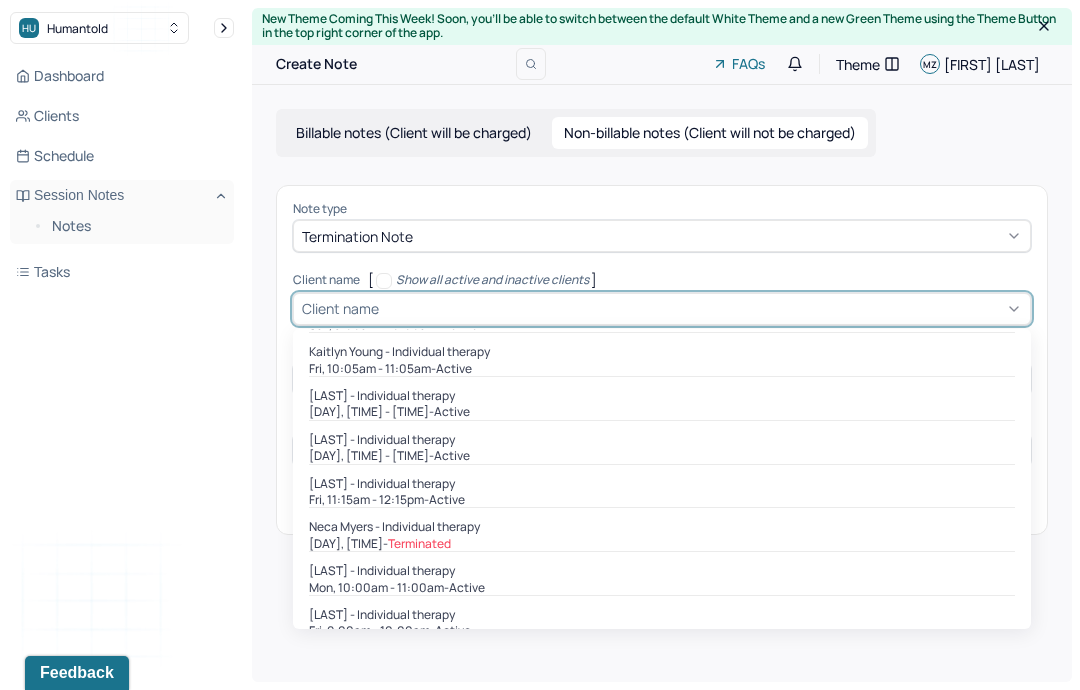 click on "[DAY], [TIME] - [TIME] - active" at bounding box center [662, 412] 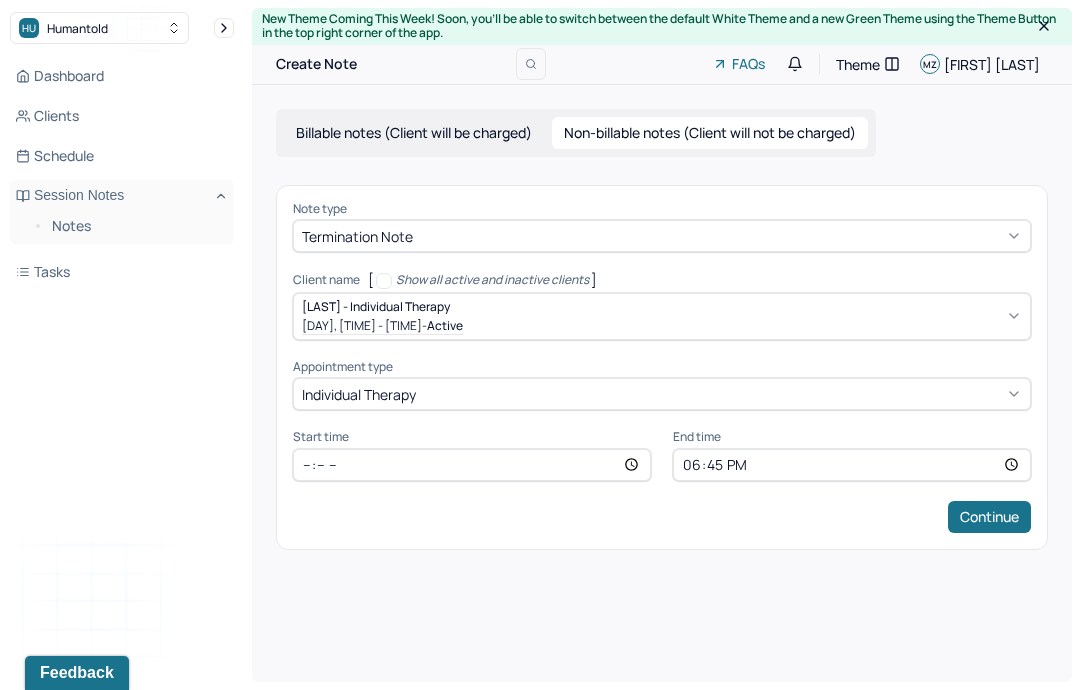 click on "Continue" at bounding box center (989, 517) 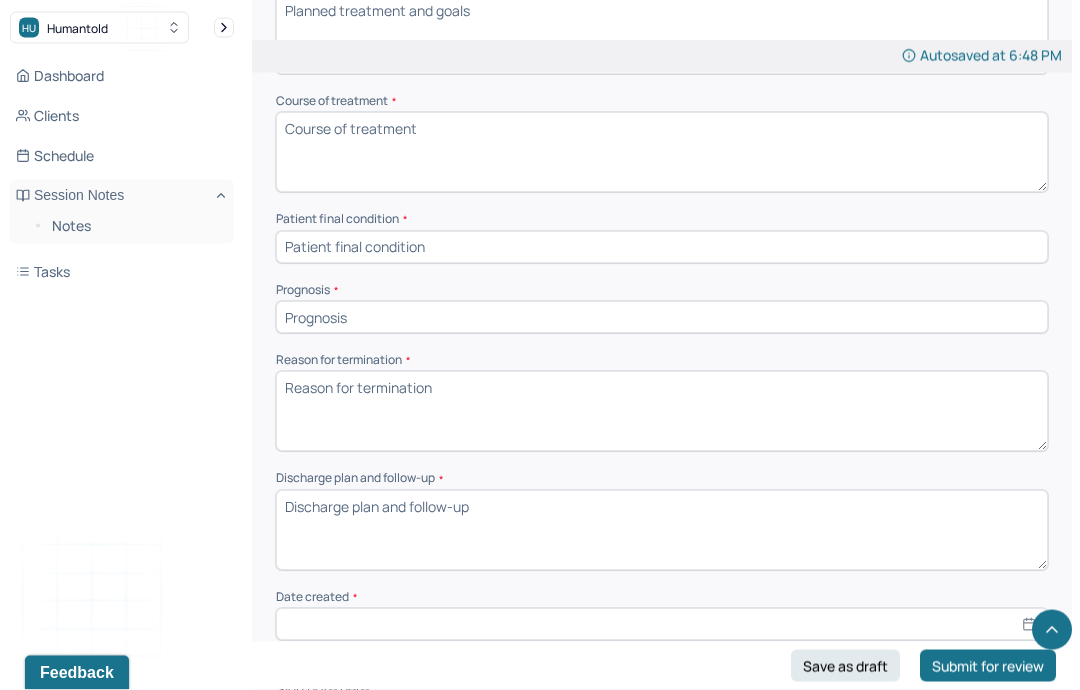 scroll, scrollTop: 1052, scrollLeft: 0, axis: vertical 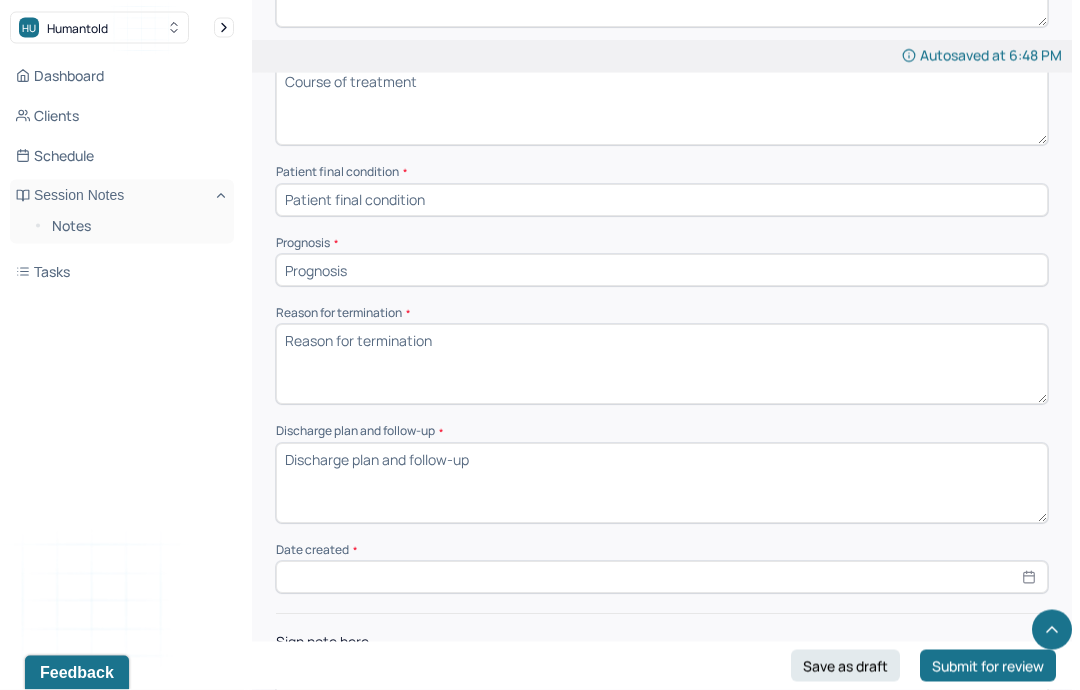 click on "Save as draft" at bounding box center [845, 666] 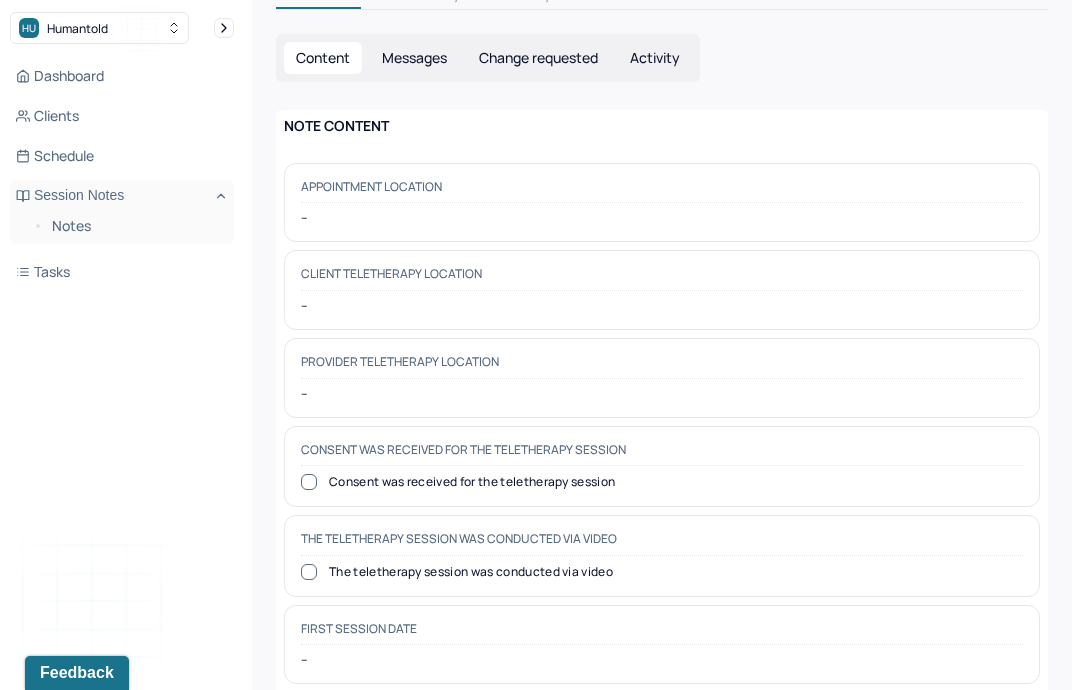 scroll, scrollTop: 569, scrollLeft: 0, axis: vertical 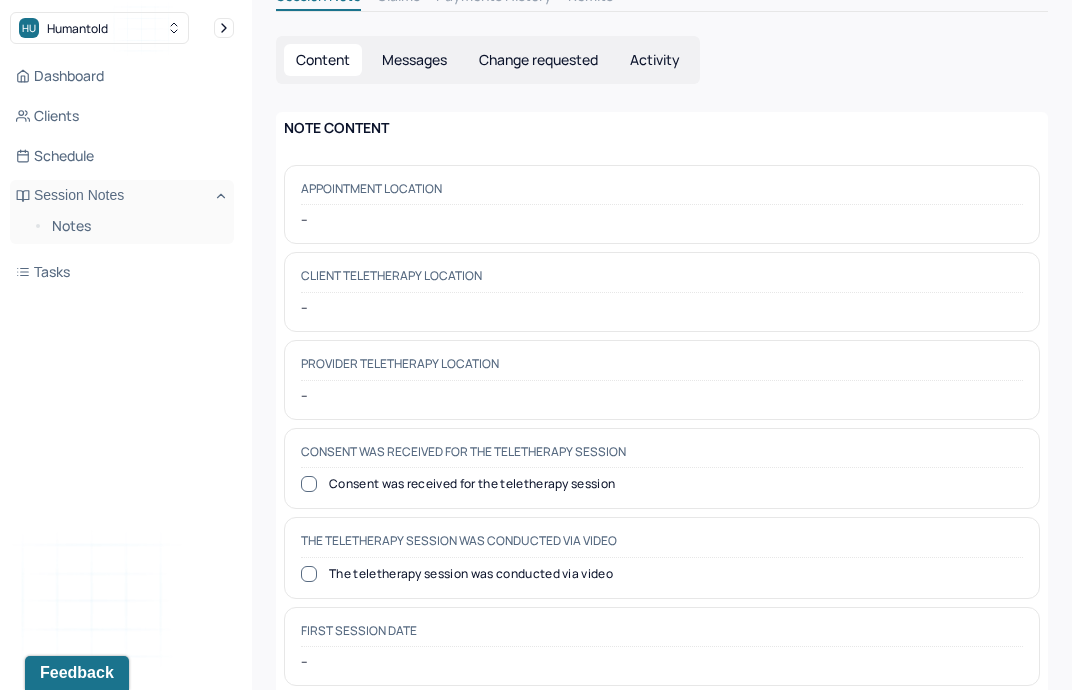 click on "Notes" at bounding box center [135, 226] 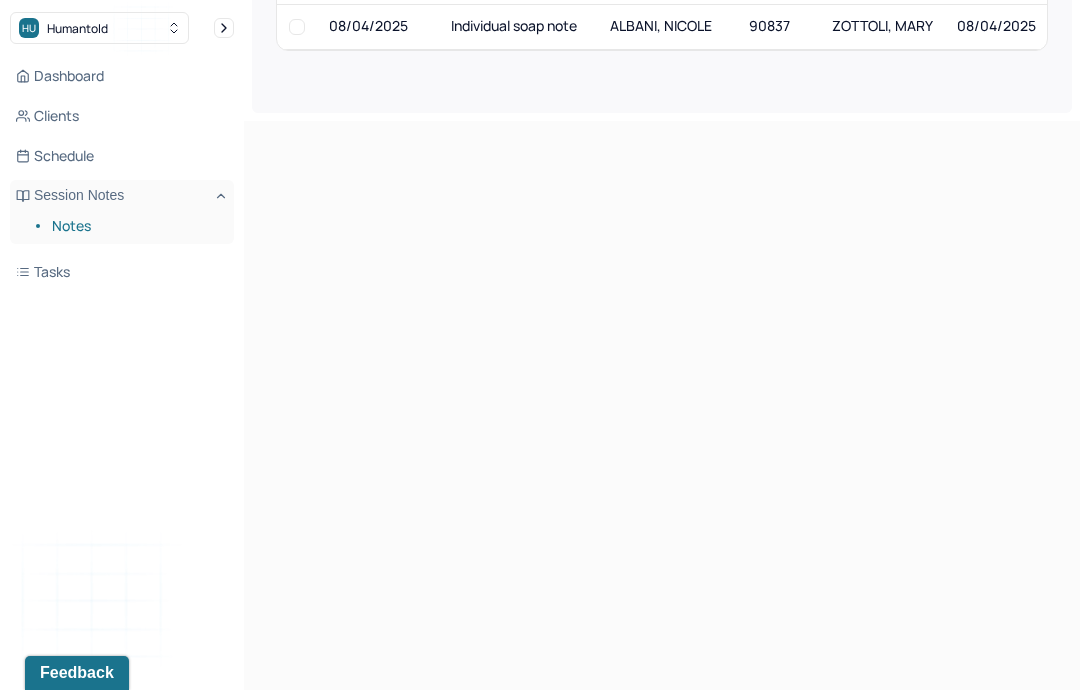 scroll, scrollTop: 0, scrollLeft: 0, axis: both 